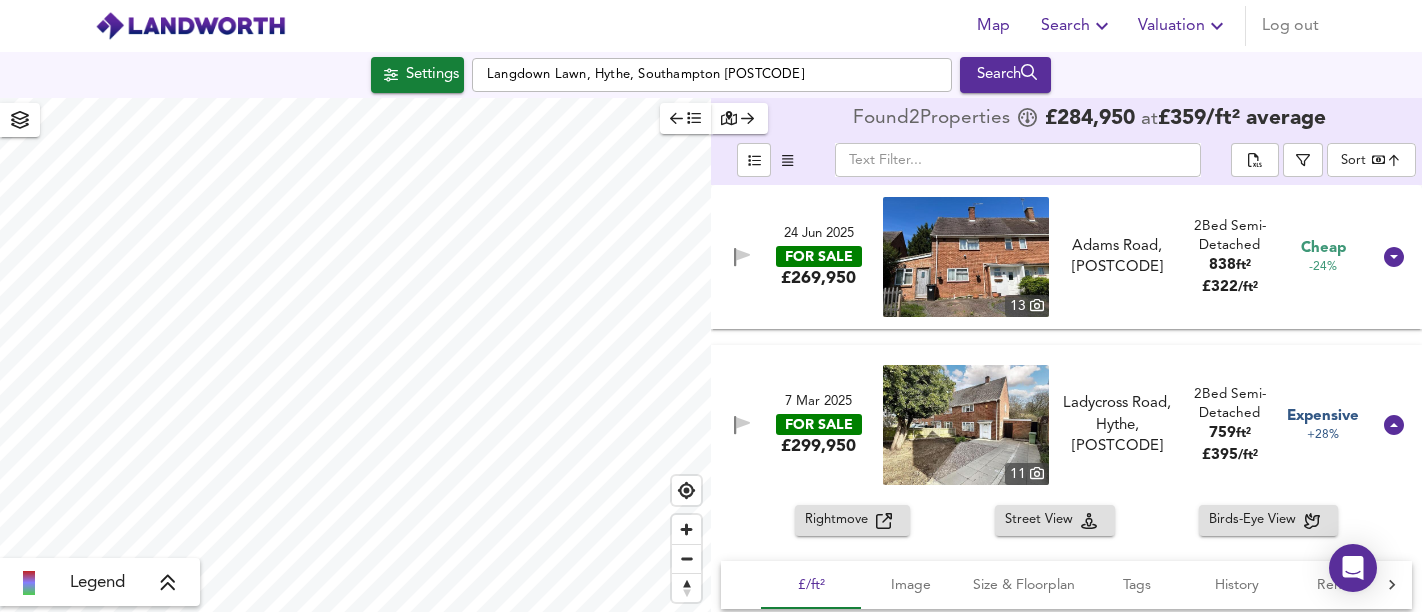 scroll, scrollTop: 0, scrollLeft: 0, axis: both 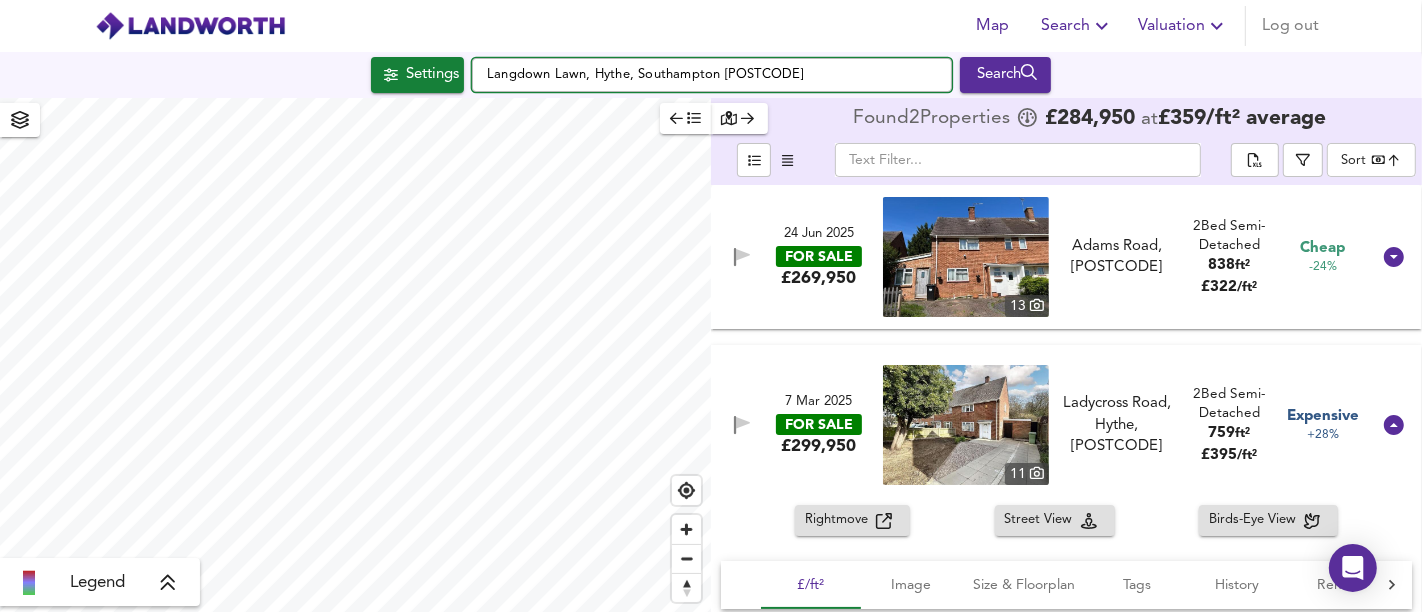 drag, startPoint x: 794, startPoint y: 64, endPoint x: 474, endPoint y: 57, distance: 320.07654 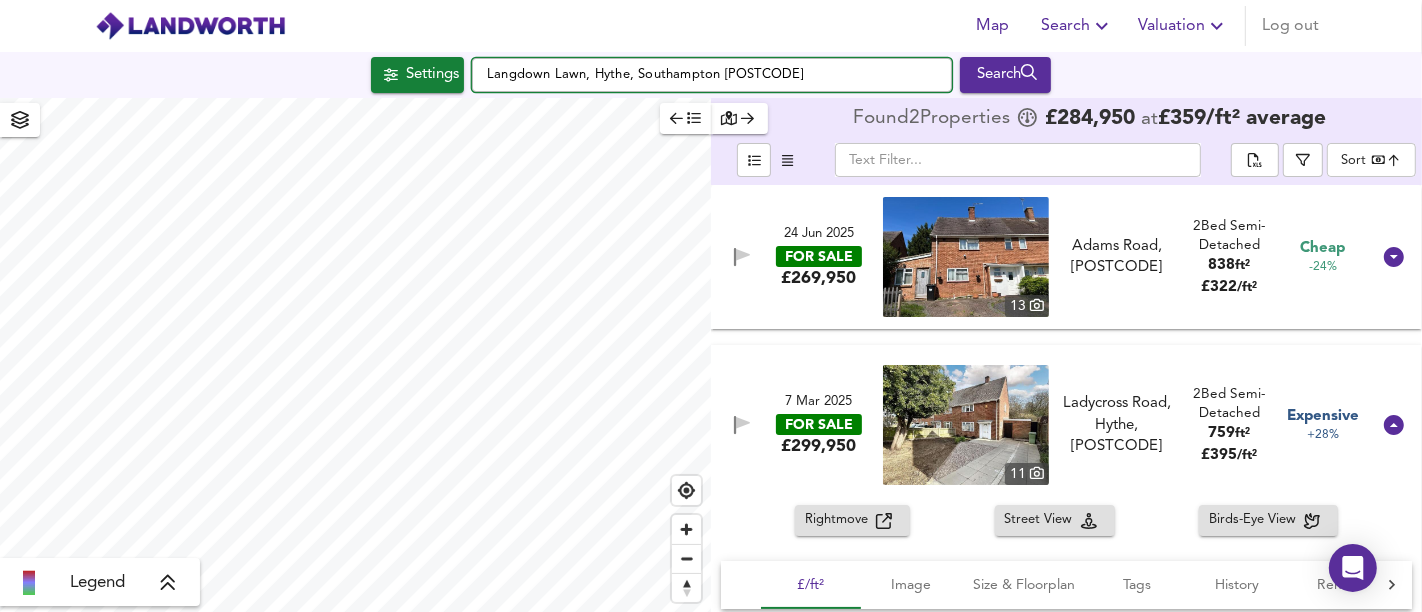 click on "Settings Langdown Lawn, Hythe, Southampton [POSTCODE] Search" at bounding box center [711, 75] 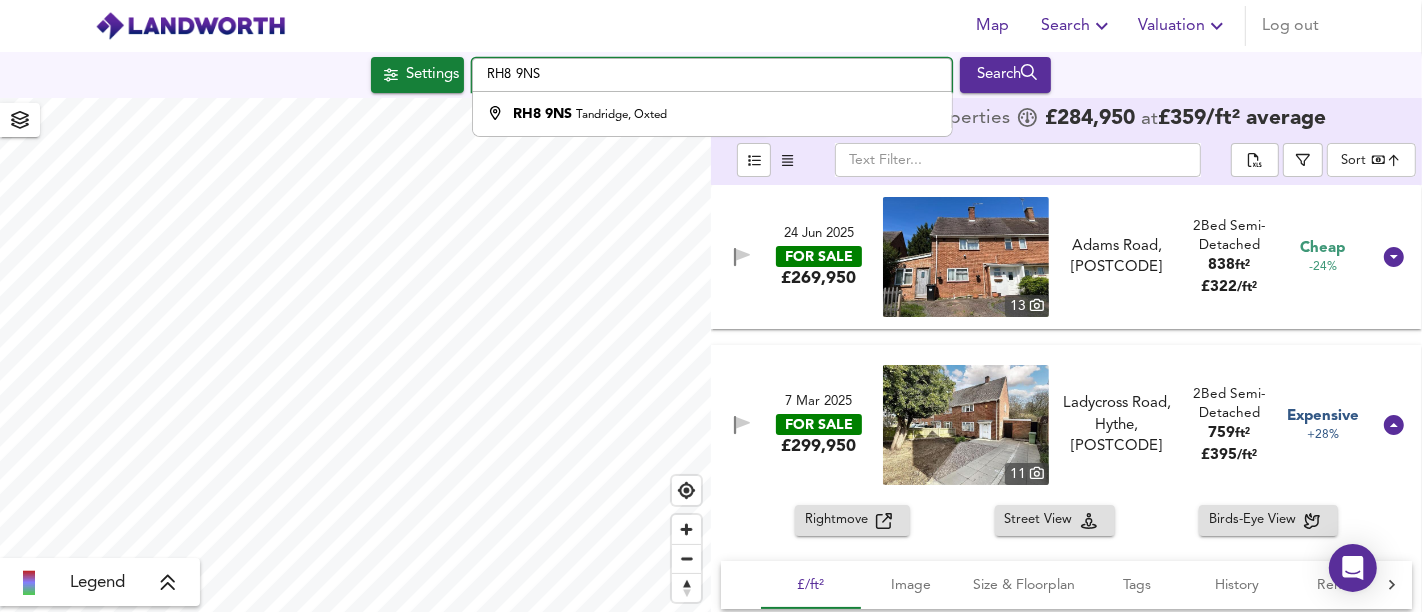 type on "RH8 9NS" 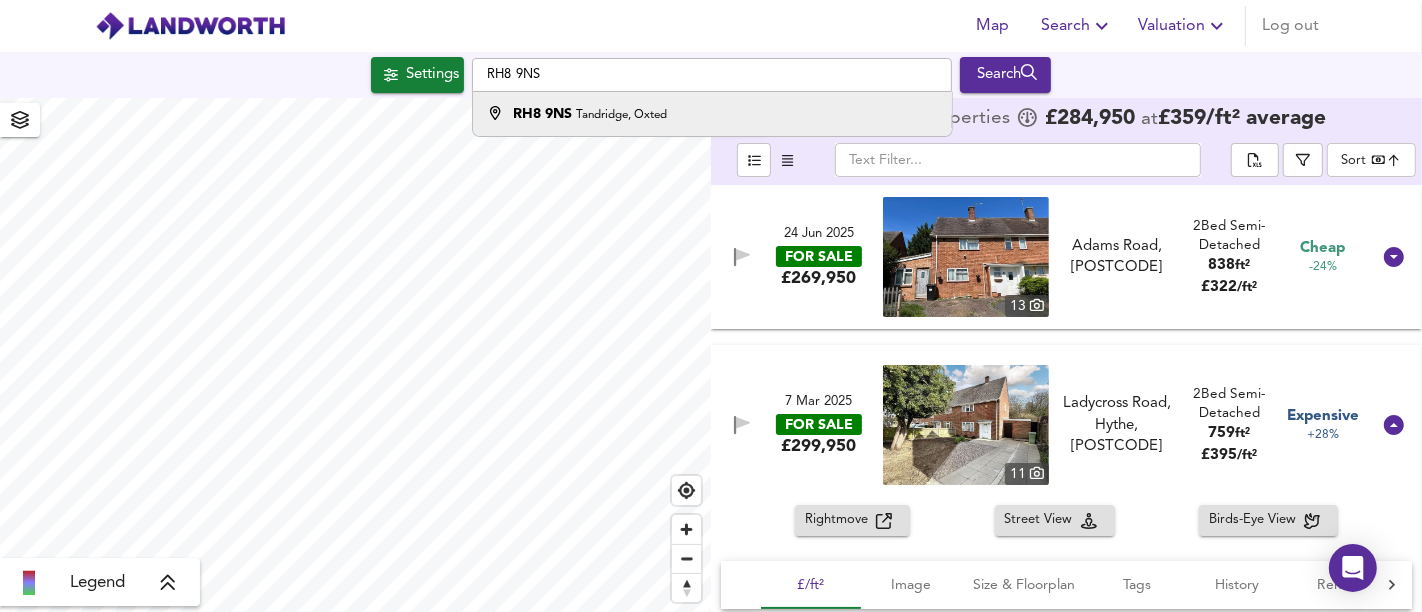 click on "[POSTCODE] Tandridge, Oxted" at bounding box center (707, 114) 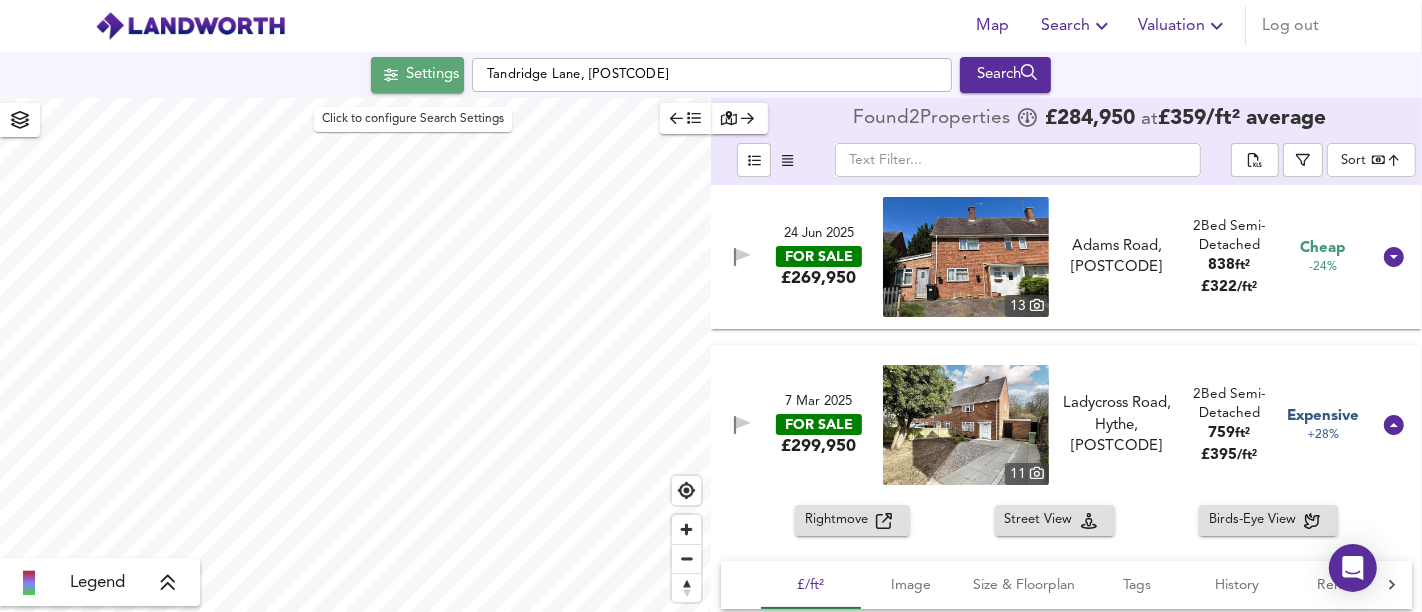click on "Settings" at bounding box center [432, 75] 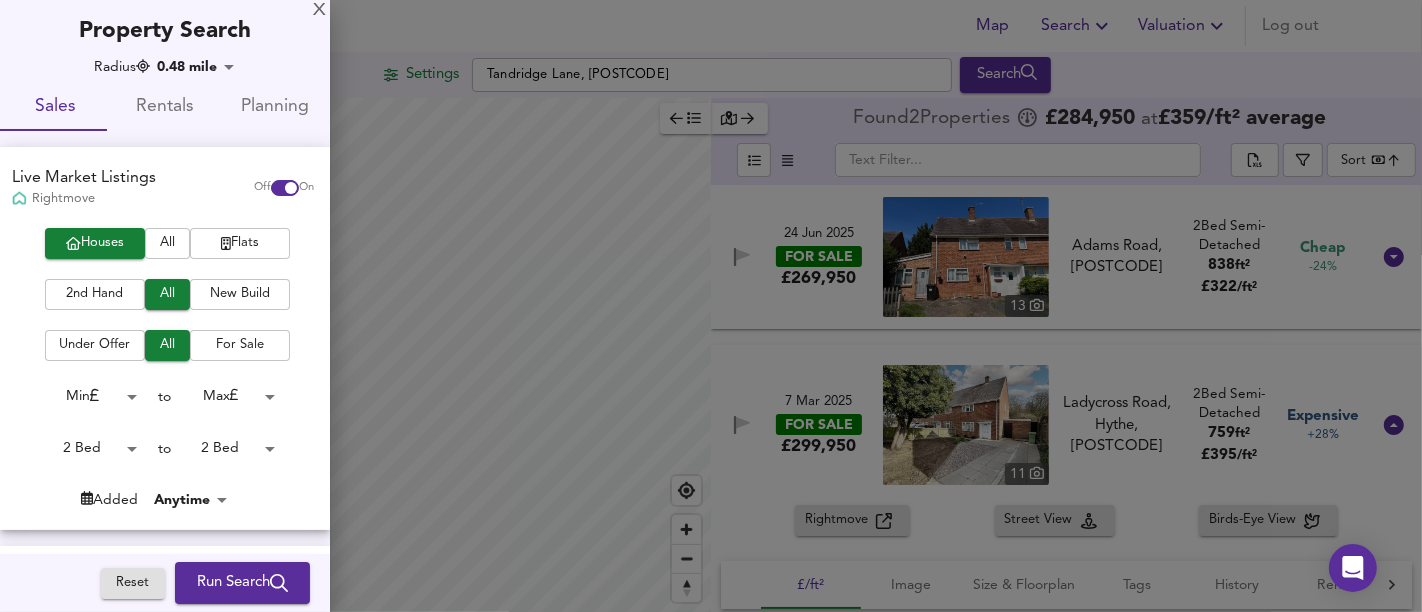 click on "Map Search Valuation Log out Settings Tandridge Lane, [POSTCODE] Search Legend Found 2 Properties £ 284,950 at £ 359 / ft² average 24 Jun 2025 FOR SALE £269,950 13 Adams Road, [POSTCODE] Adams Road, [POSTCODE] 2 Bed Semi-Detached 838 ft² £ 322 / ft² Cheap -24% 7 Mar 2025 FOR SALE £299,950 11 Ladycross Road, Hythe, [POSTCODE] Ladycross Road, Hythe, [POSTCODE] 2 Bed Semi-Detached 759 ft² £ 395 / ft² Expensive +28% Rightmove Street View Birds-Eye View £/ft² Image Size & Floorplan Tags History Rental Agent 2 Bed Semi-Detached Comparing to 35 nearby sales Average Semi Sold Price -100% £ 355/ft² +100% Expensive +28% £395/ft² 11 Floorplan Size: 71m² = 759ft² Driveway Fitted Kitchen Garden Great Potential Planning S.T.P.P. Spacious 7 Mar 2025 : Listed for £ 299,950 [POSTCODE] on Home.co.uk X" at bounding box center [711, 306] 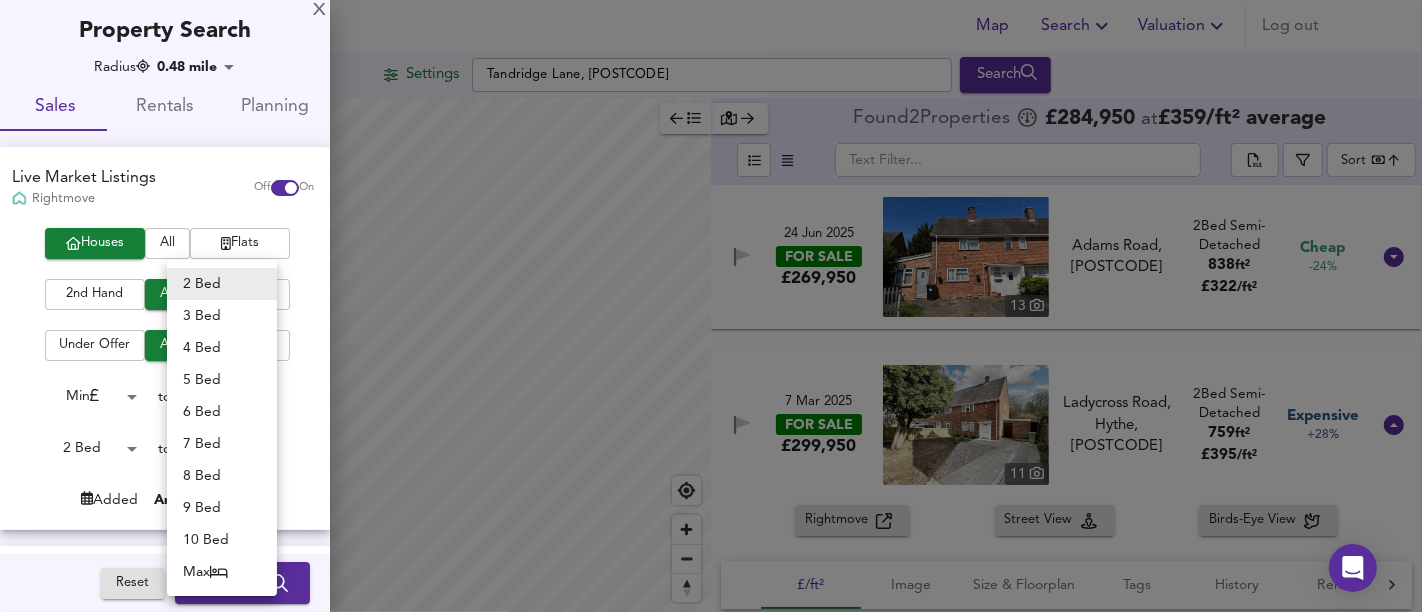 click at bounding box center (219, 572) 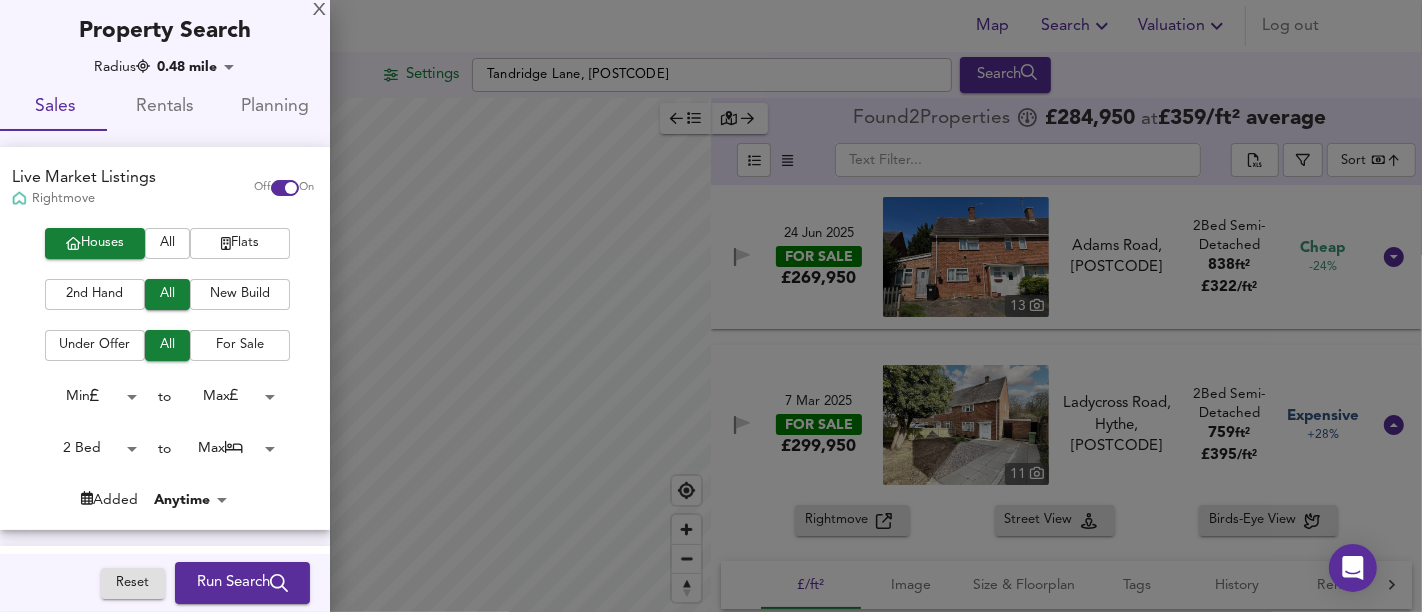 click on "Map Search Valuation Log out Settings Tandridge Lane, [POSTCODE] Search Legend Found 2 Properties £ 284,950 at £ 359 / ft² average 24 Jun 2025 FOR SALE £269,950 13 Adams Road, [POSTCODE] Adams Road, [POSTCODE] 2 Bed Semi-Detached 838 ft² £ 322 / ft² Cheap -24% 7 Mar 2025 FOR SALE £299,950 11 Ladycross Road, Hythe, [POSTCODE] Ladycross Road, Hythe, [POSTCODE] 2 Bed Semi-Detached 759 ft² £ 395 / ft² Expensive +28% Rightmove Street View Birds-Eye View £/ft² Image Size & Floorplan Tags History Rental Agent 2 Bed Semi-Detached Comparing to 35 nearby sales Average Semi Sold Price -100% £ 355/ft² +100% Expensive +28% £395/ft² 11 Floorplan Size: 71m² = 759ft² Driveway Fitted Kitchen Garden Great Potential Planning S.T.P.P. Spacious 7 Mar 2025 : Listed for £ 299,950 [POSTCODE] on Home.co.uk X" at bounding box center (711, 306) 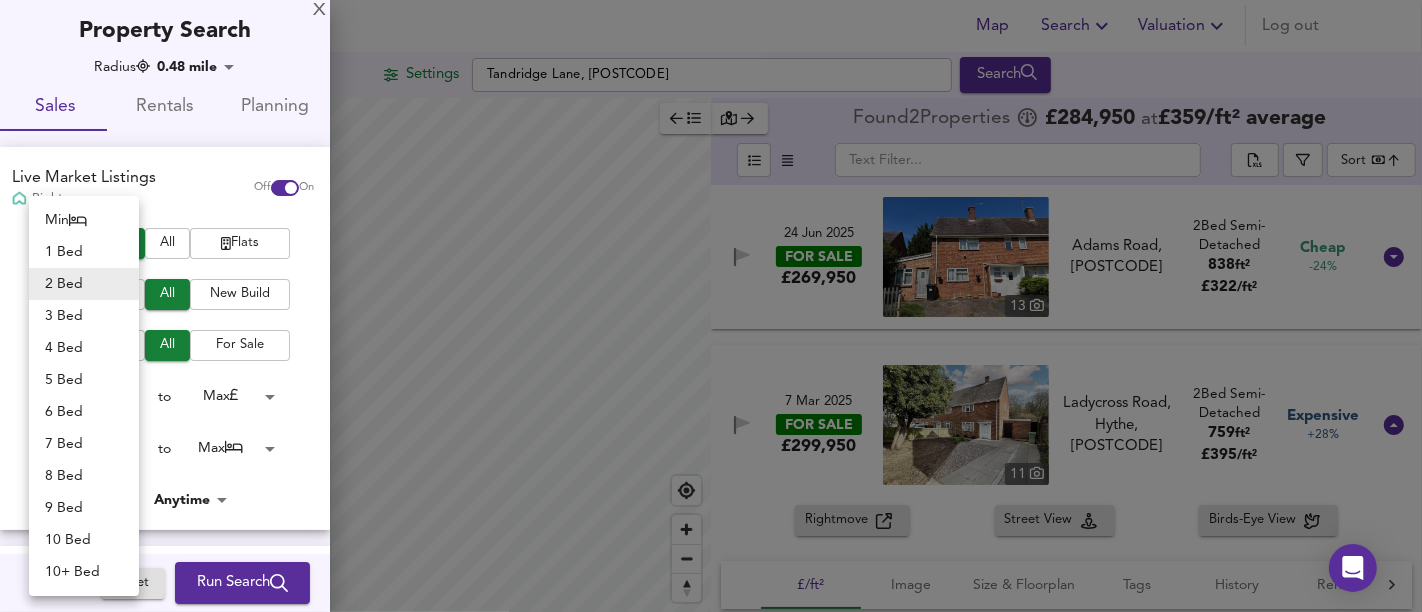 click on "Min" at bounding box center (84, 220) 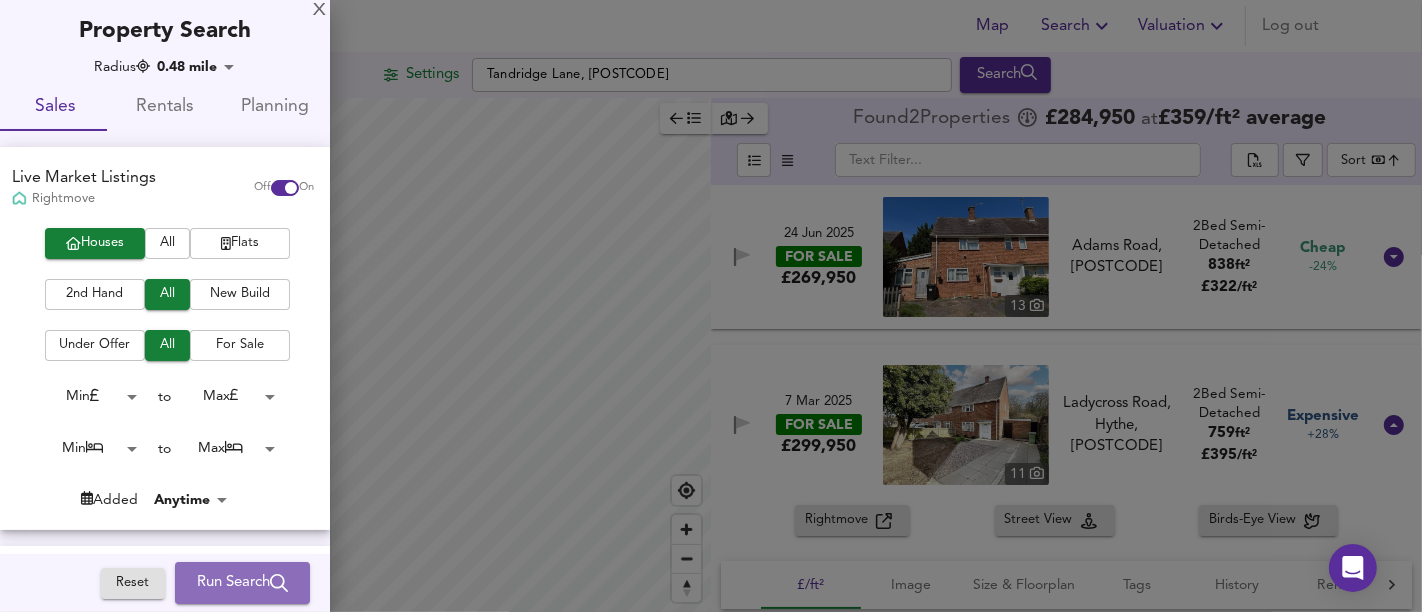 click on "Run Search" at bounding box center [242, 583] 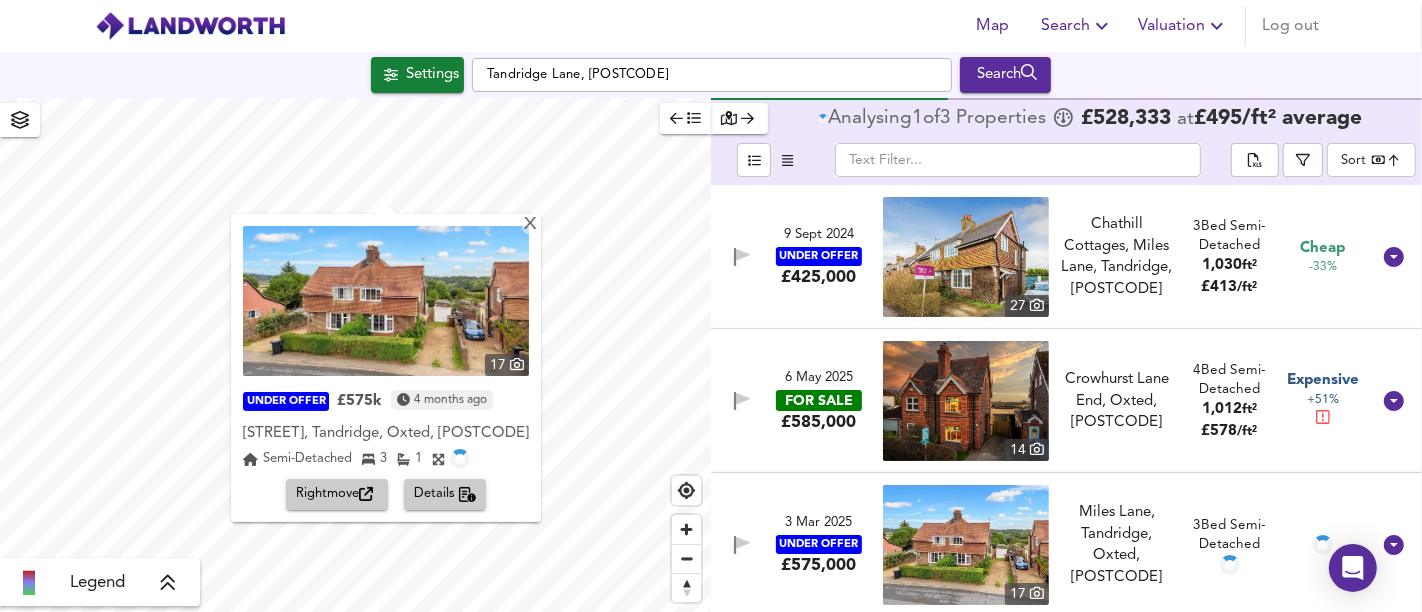 click on "Rightmove" at bounding box center [337, 494] 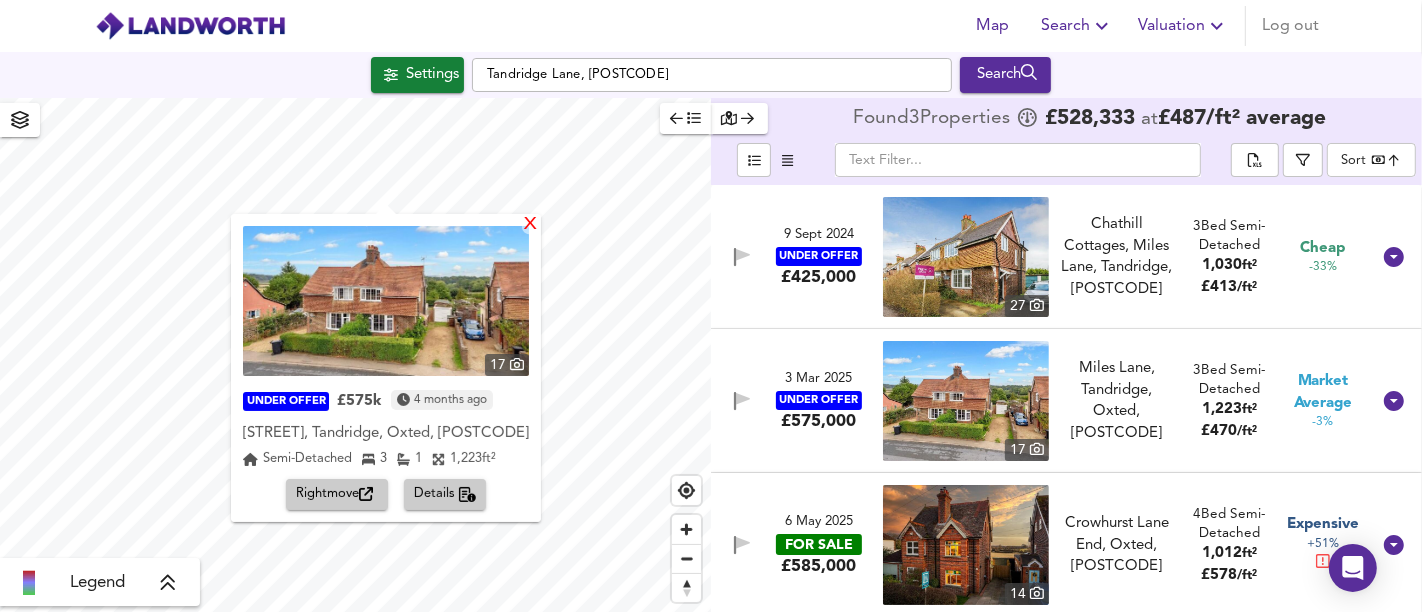 click on "X" at bounding box center [530, 225] 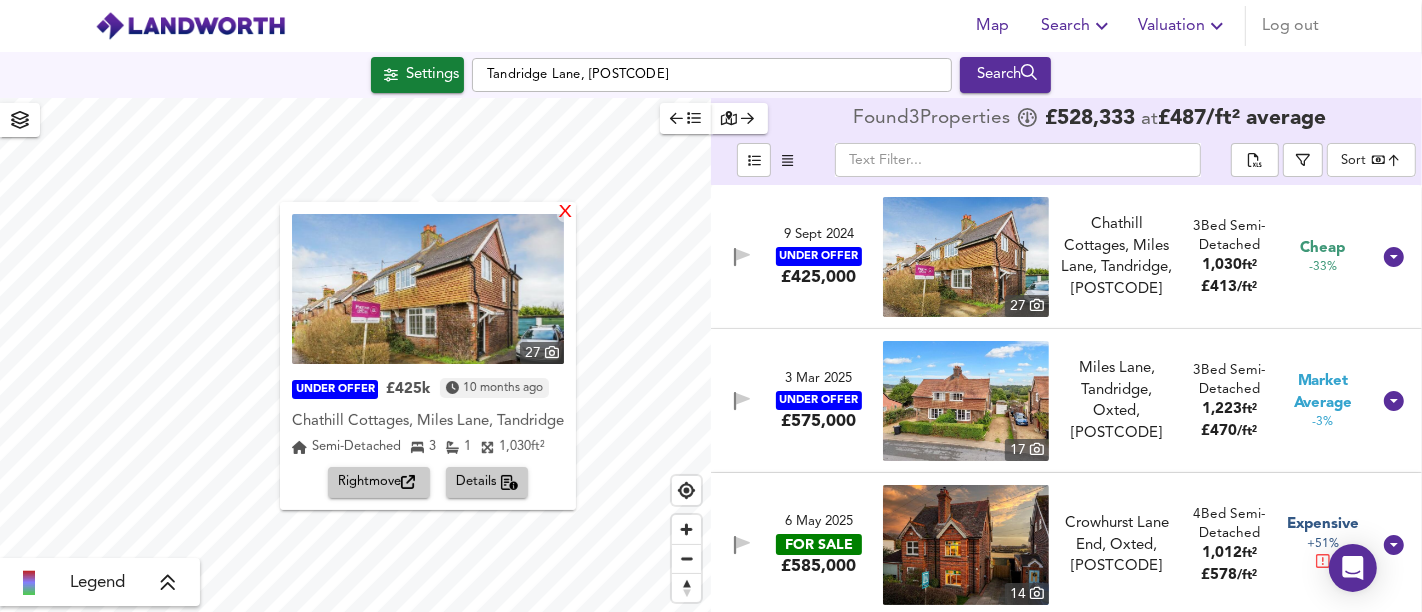 click on "X" at bounding box center (565, 213) 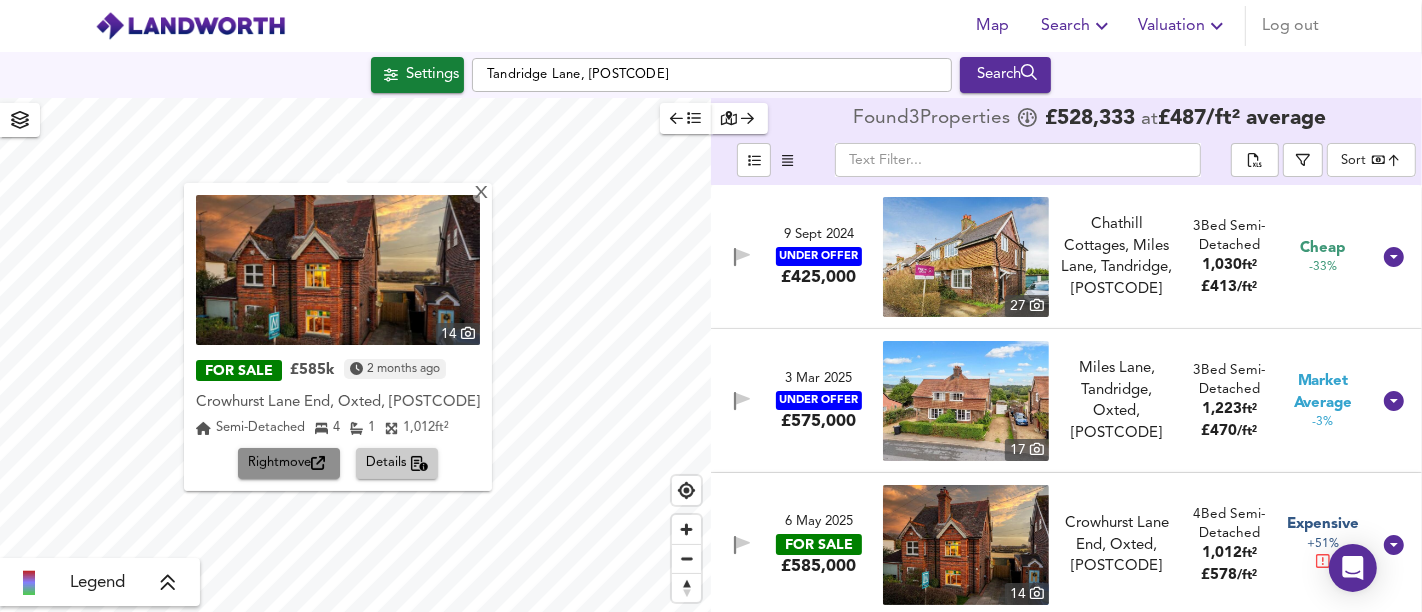 click on "Rightmove" at bounding box center (289, 463) 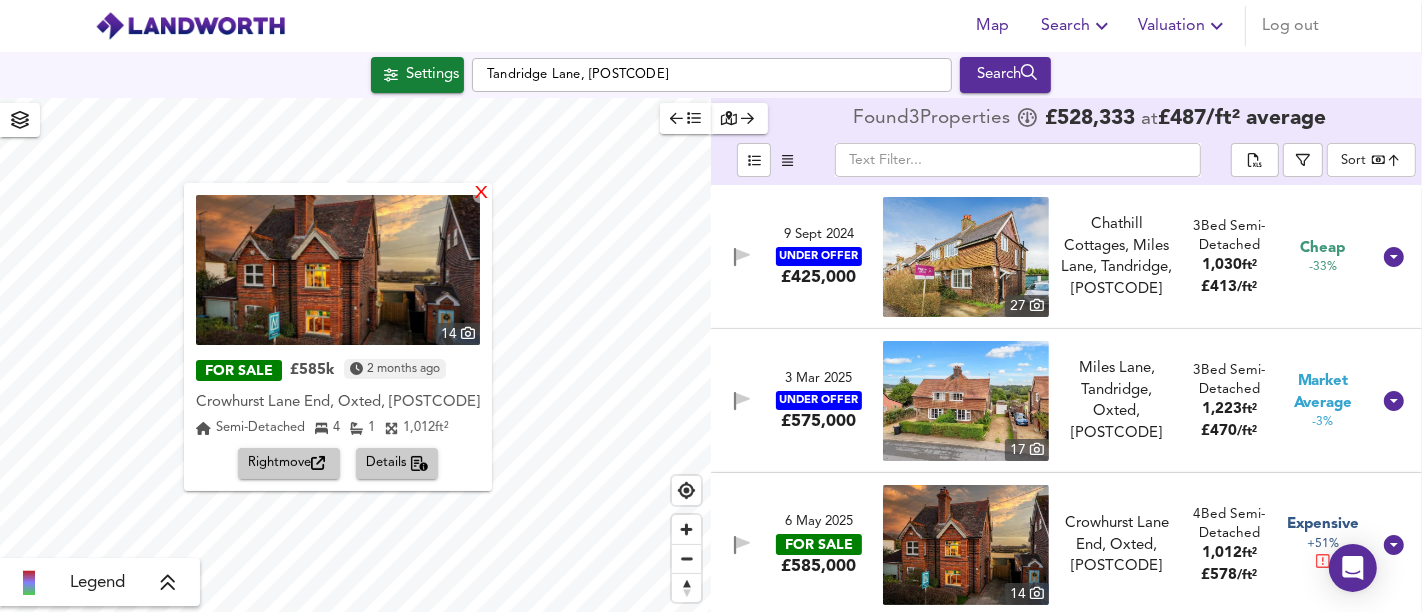 click on "X" at bounding box center (481, 194) 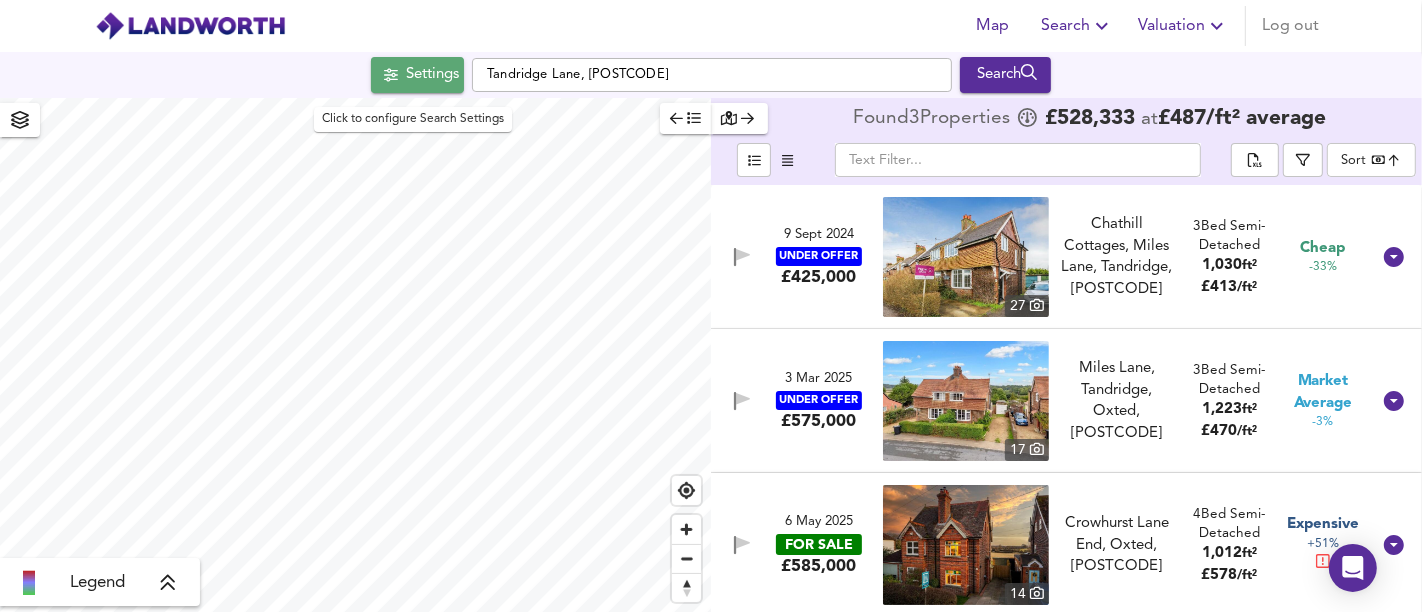 click on "Settings" at bounding box center [432, 75] 